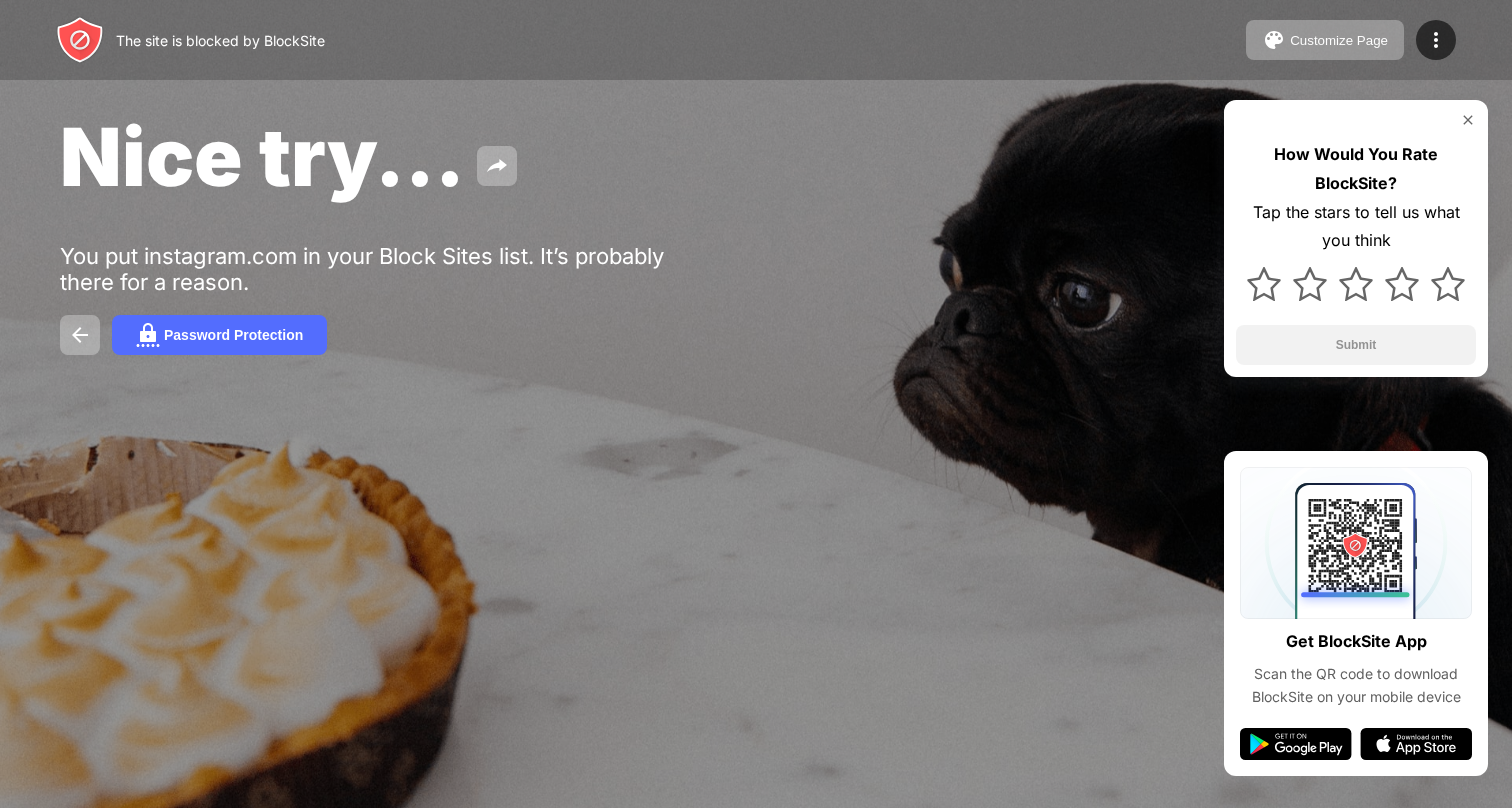 scroll, scrollTop: 0, scrollLeft: 0, axis: both 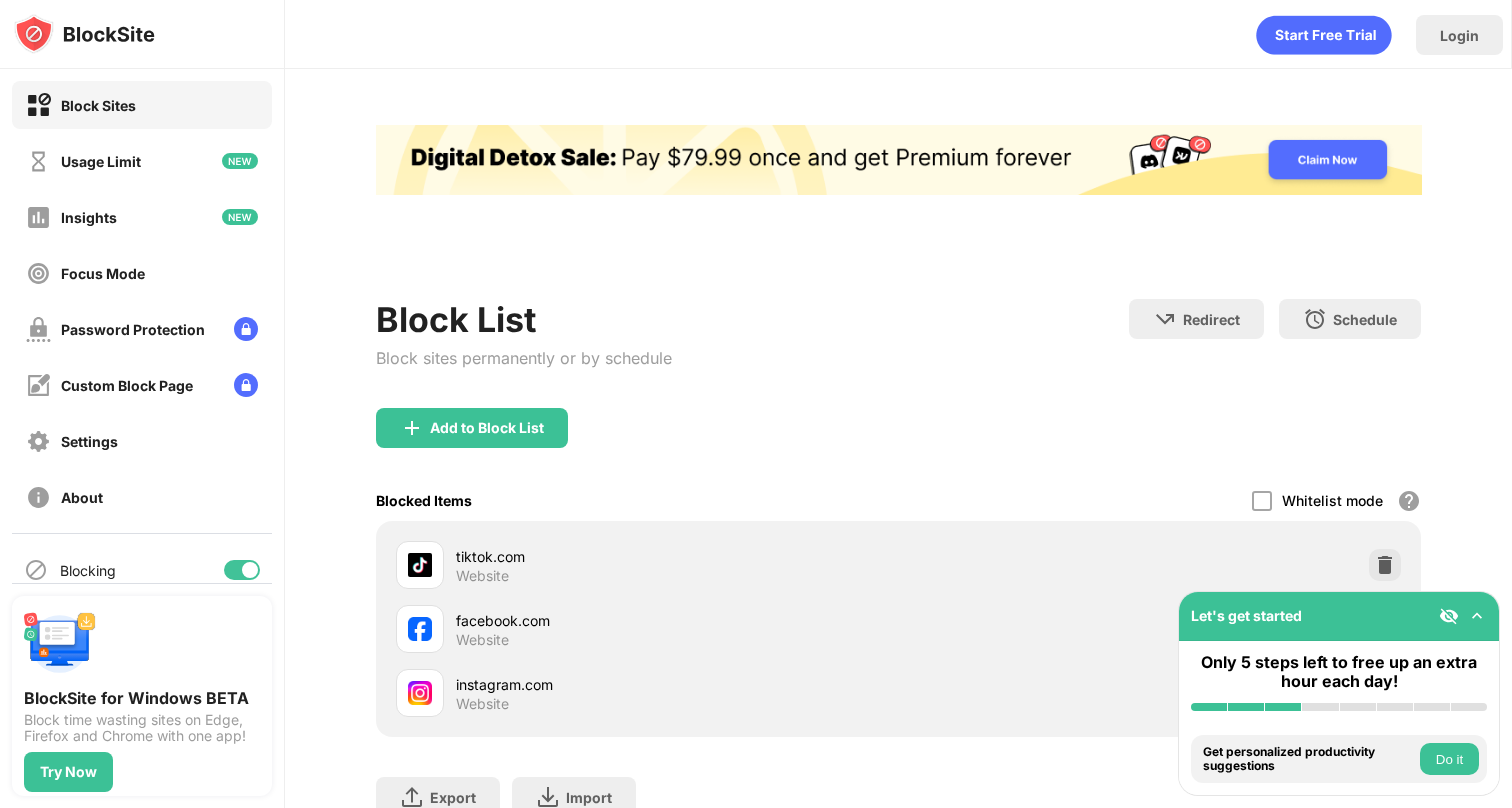 click at bounding box center [1477, 616] 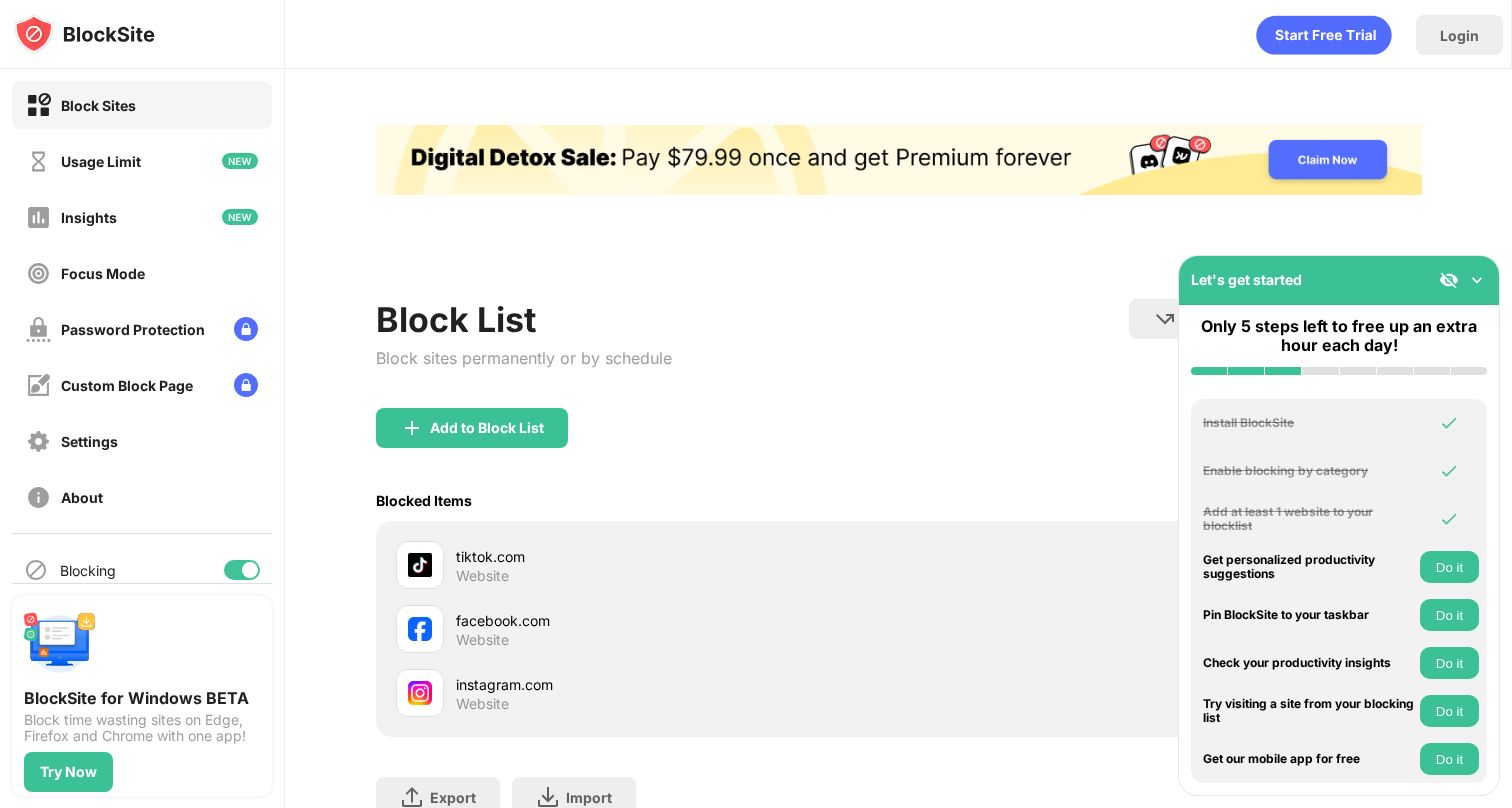 click on "Add to Block List" at bounding box center [899, 444] 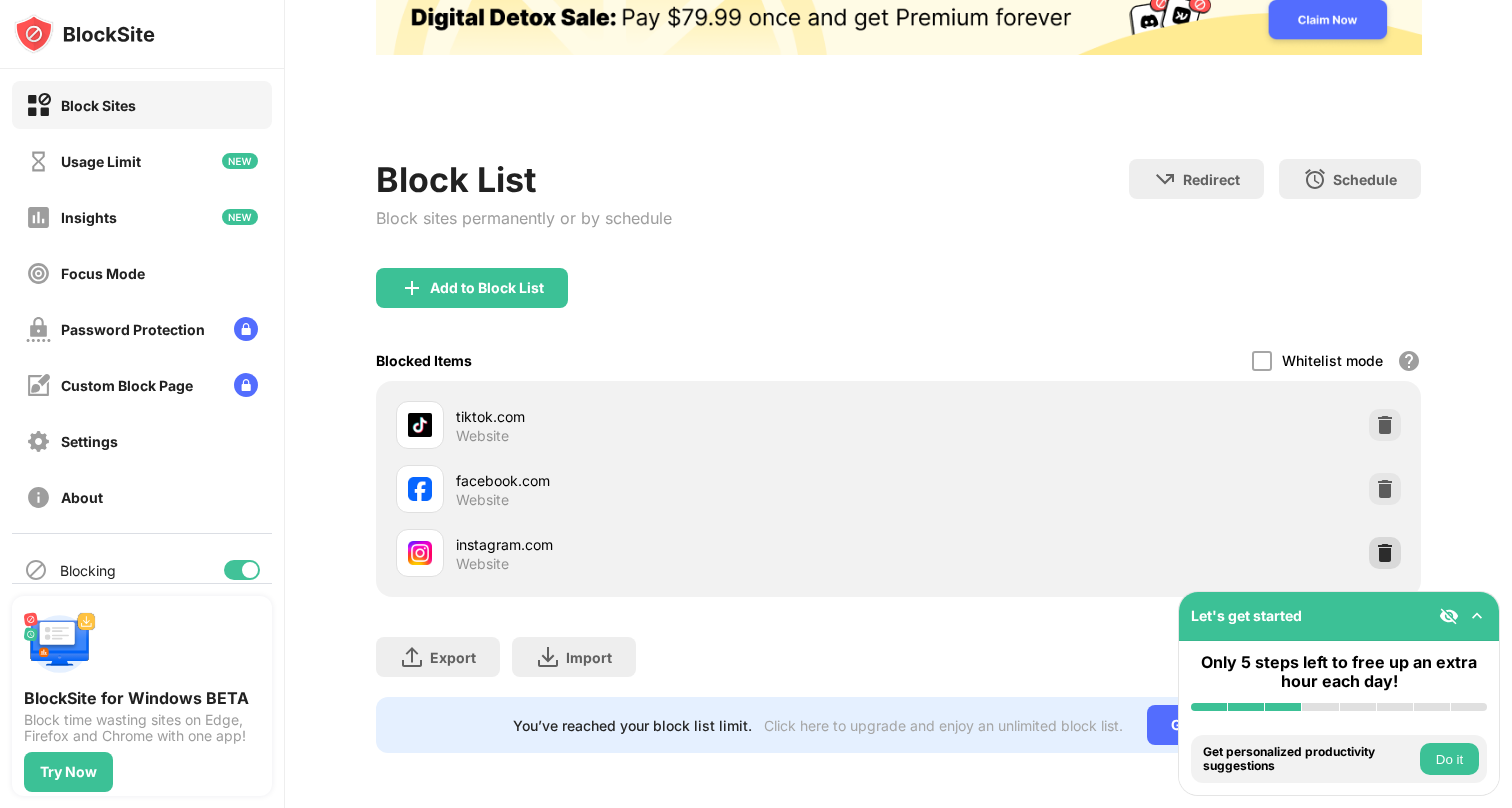 click at bounding box center [1385, 553] 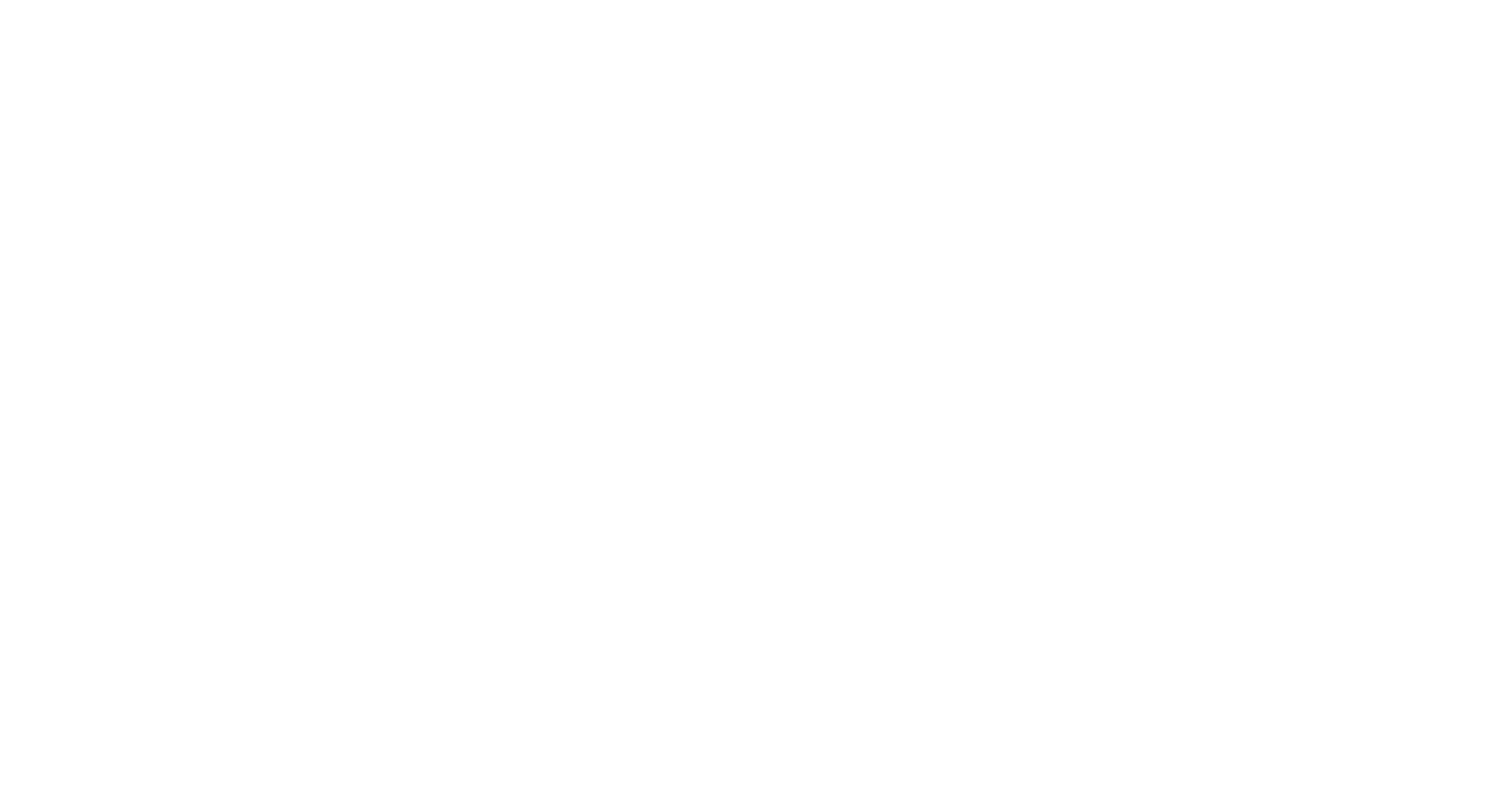 scroll, scrollTop: 0, scrollLeft: 0, axis: both 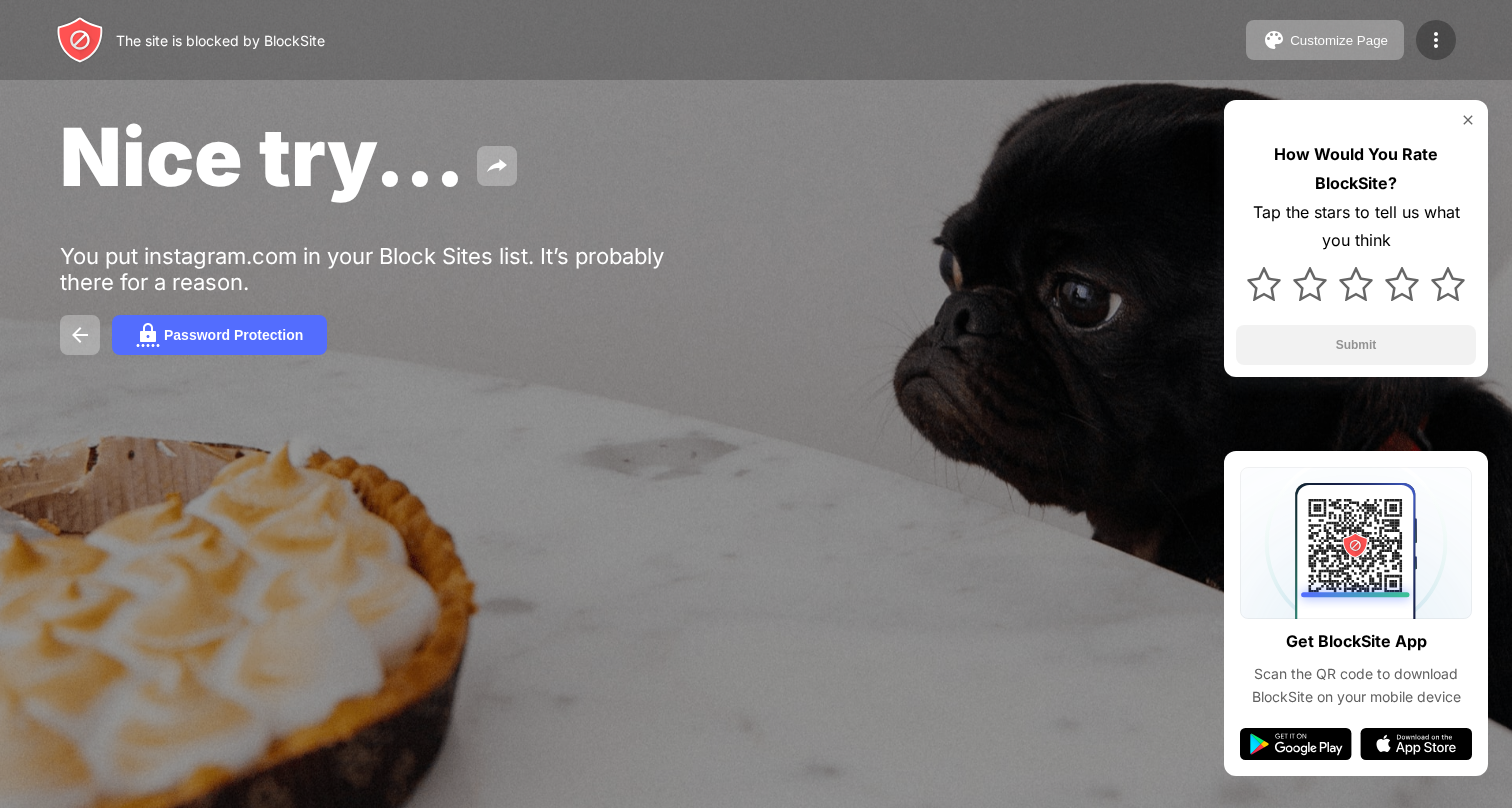 click at bounding box center (1436, 40) 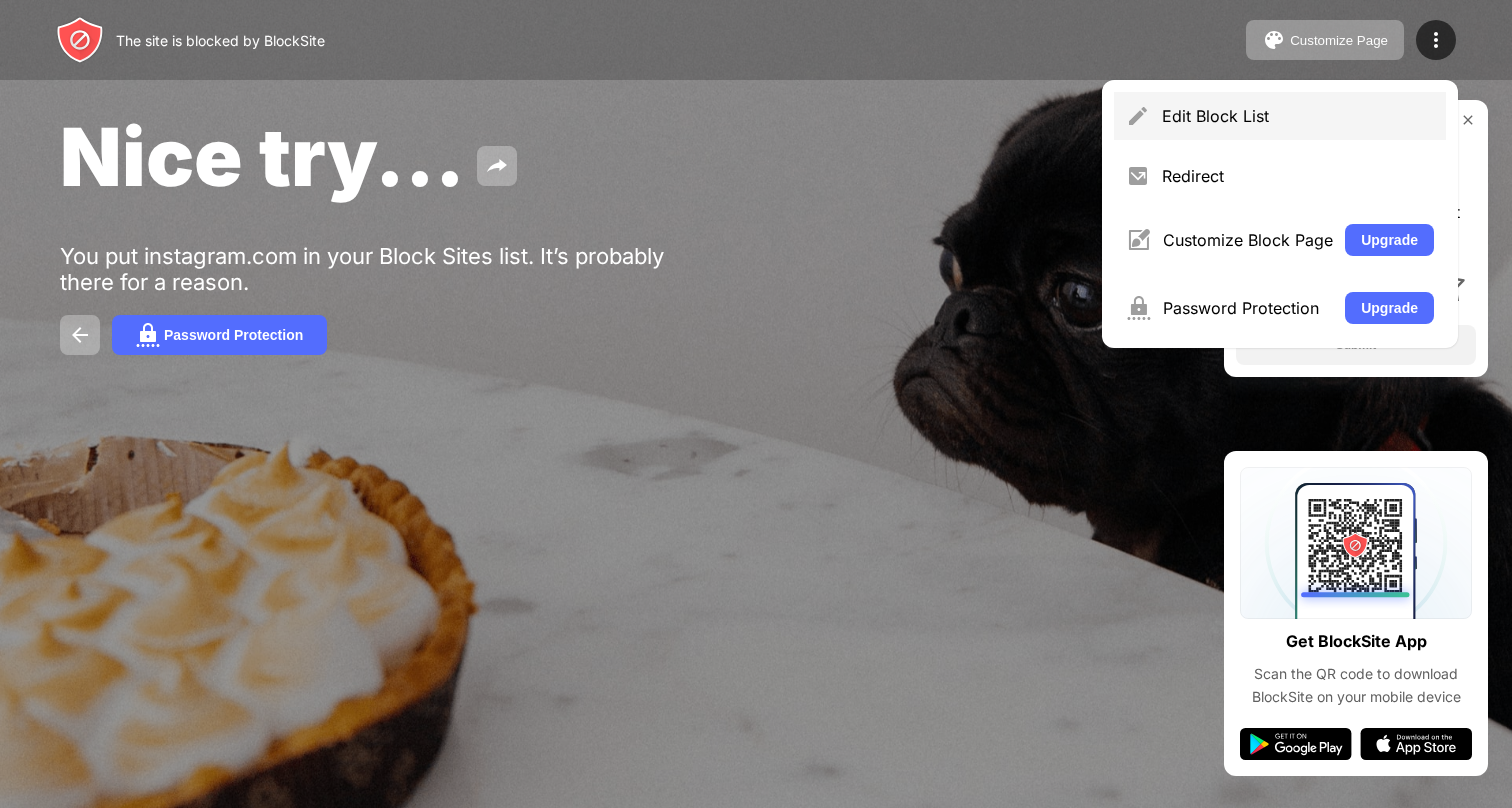 click on "Edit Block List" at bounding box center (1298, 116) 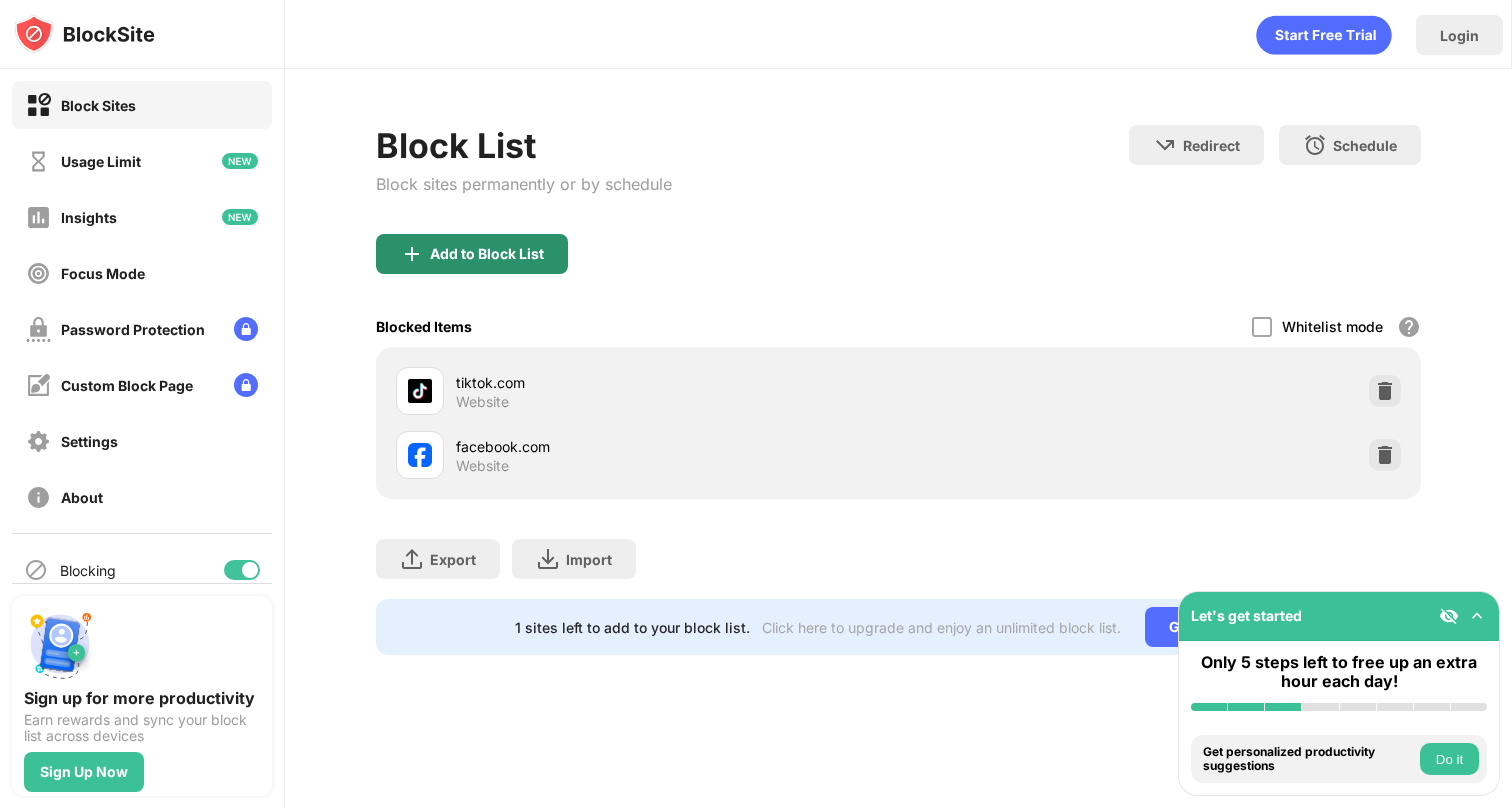click on "Add to Block List" at bounding box center (487, 254) 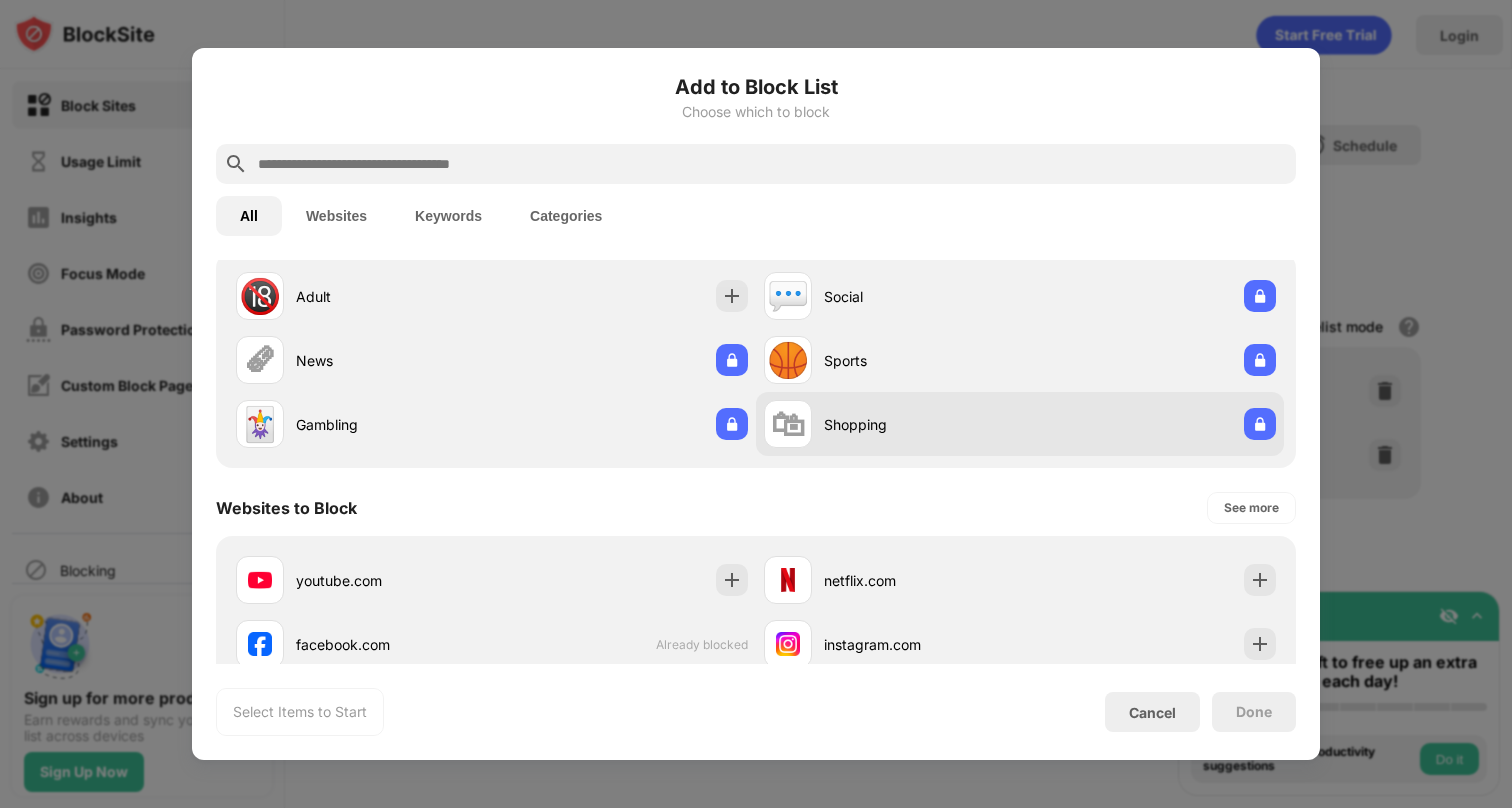 scroll, scrollTop: 254, scrollLeft: 0, axis: vertical 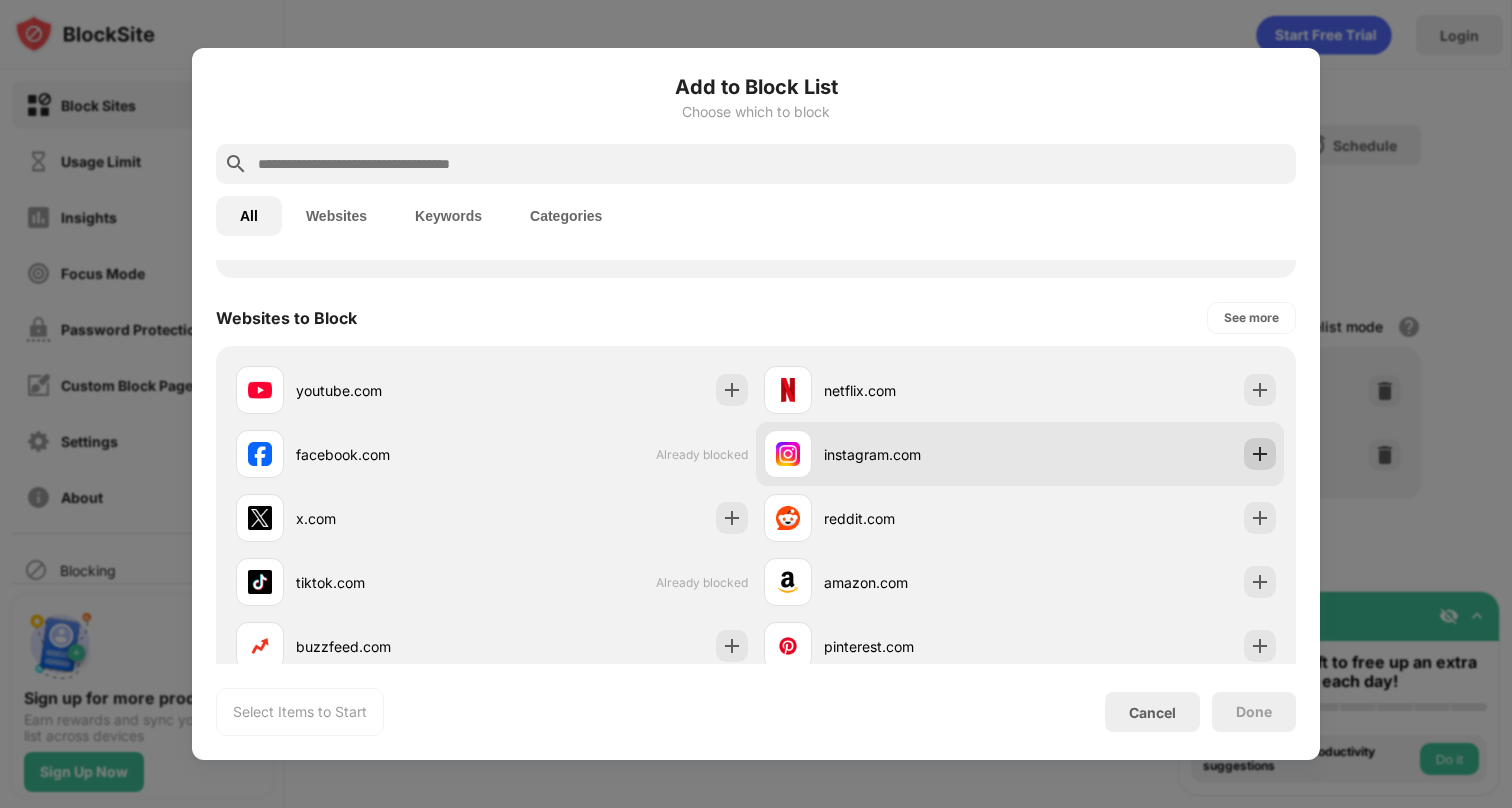 click at bounding box center [1260, 454] 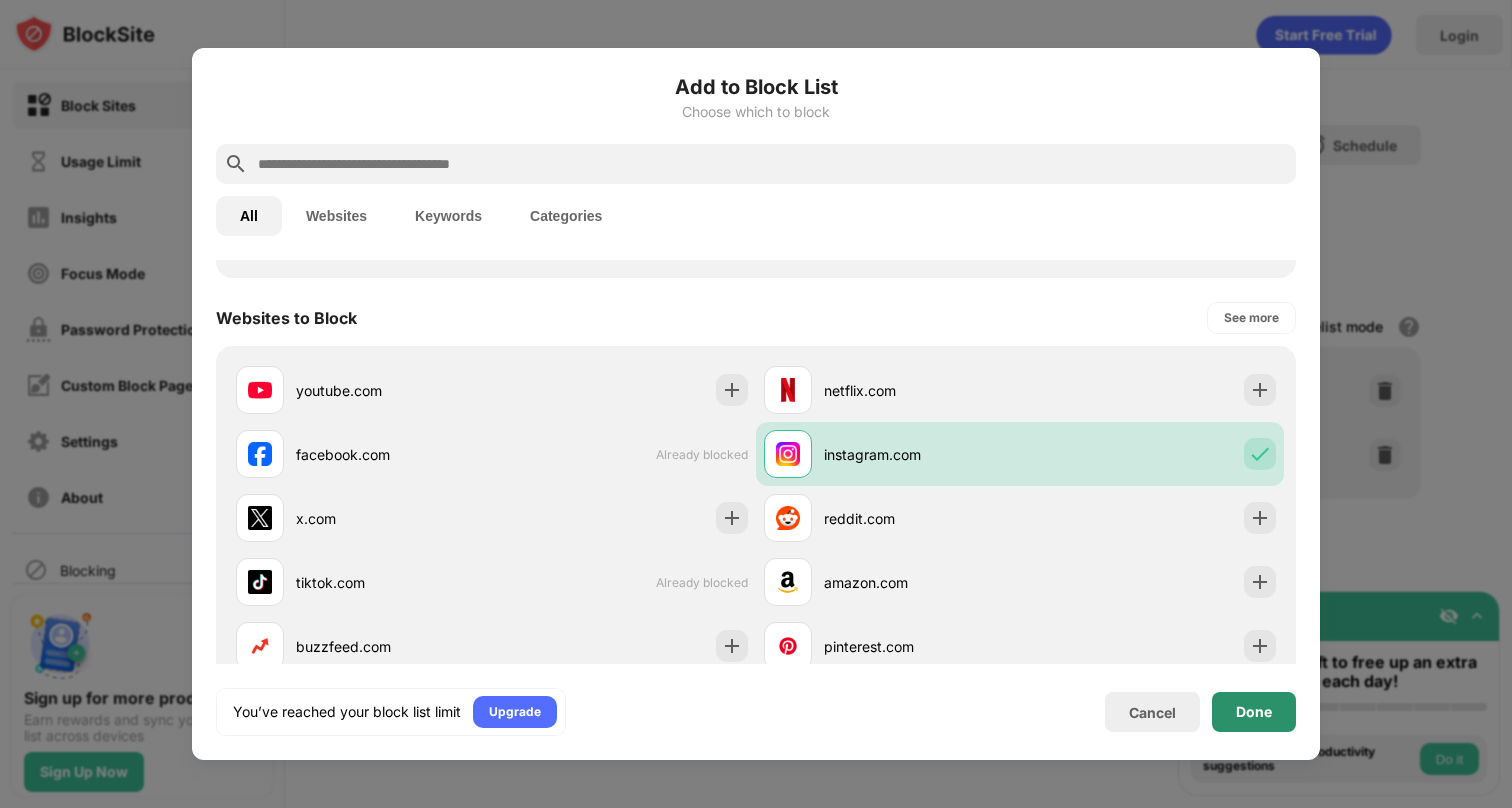 click on "Done" at bounding box center [1254, 712] 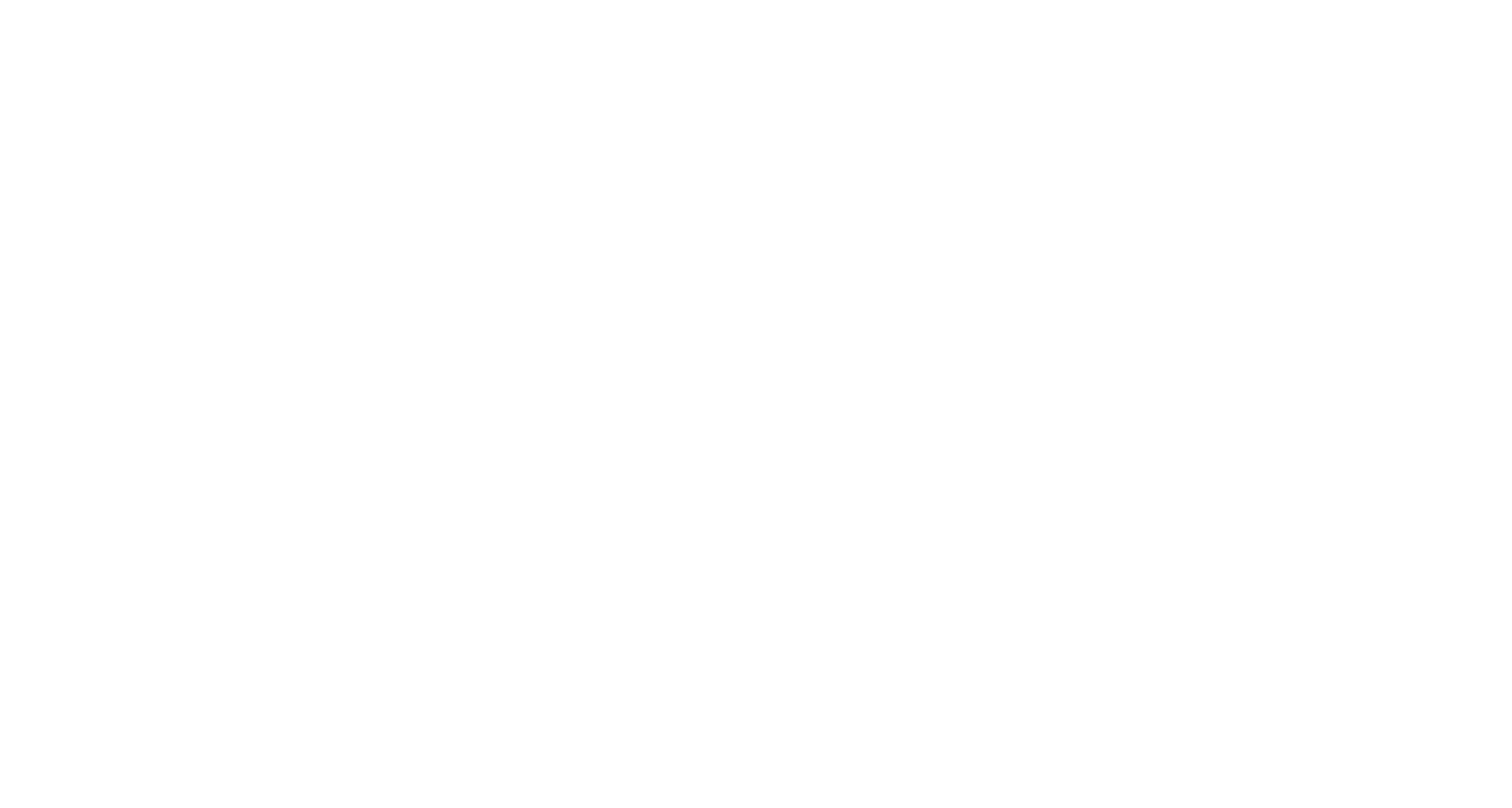 scroll, scrollTop: 0, scrollLeft: 0, axis: both 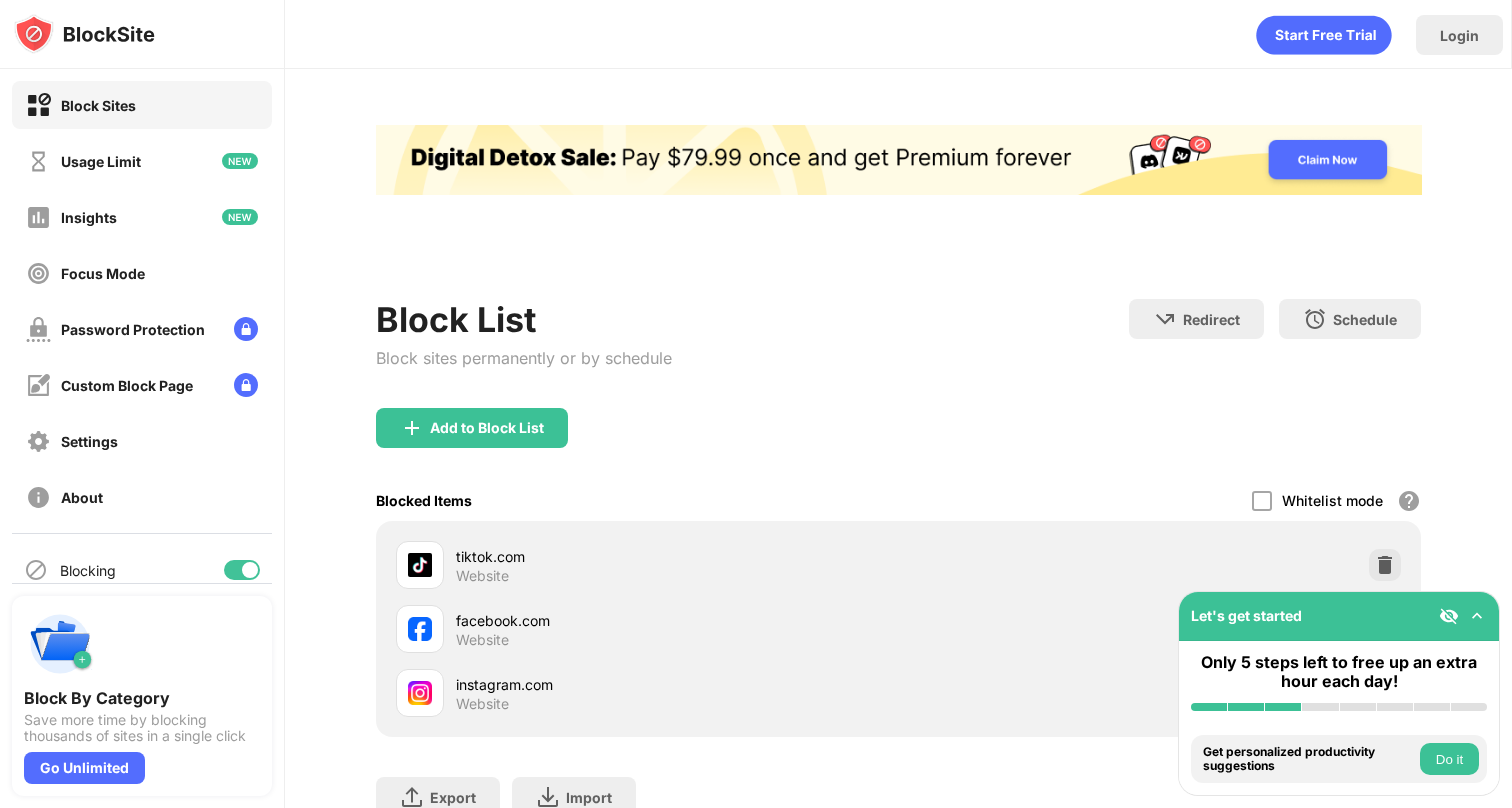 click at bounding box center (1477, 616) 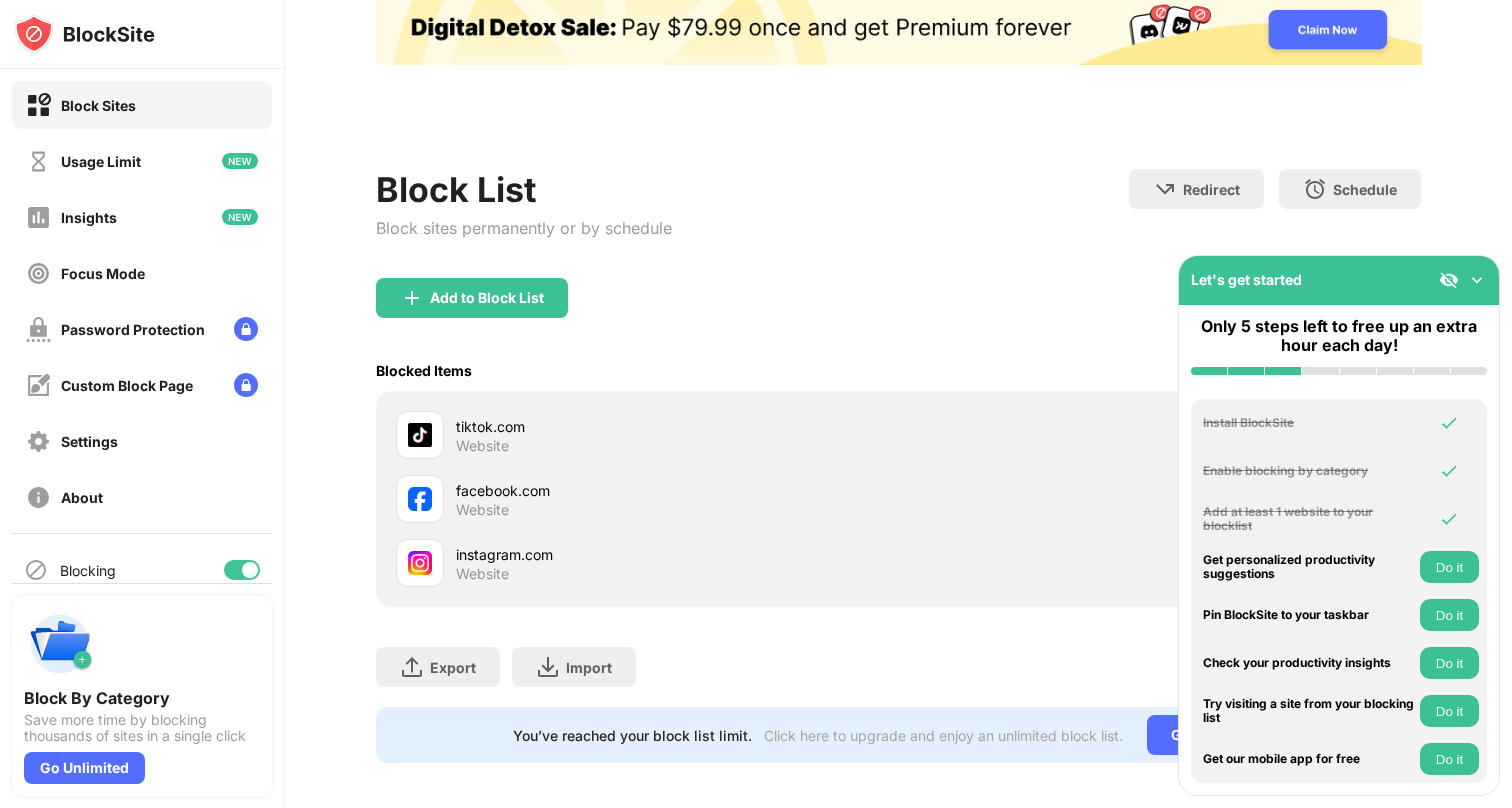 scroll, scrollTop: 140, scrollLeft: 0, axis: vertical 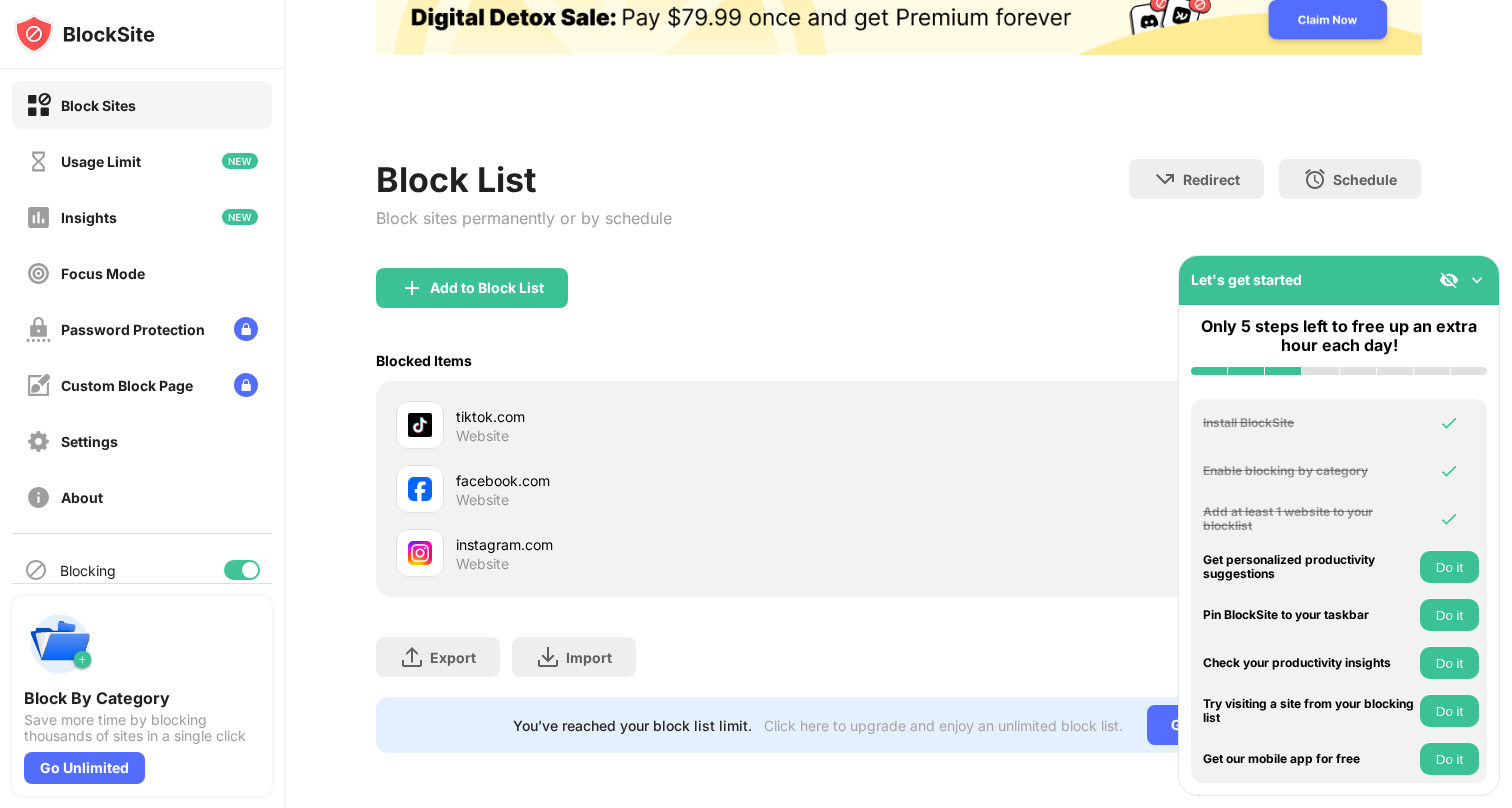 click on "Let's get started" at bounding box center (1339, 280) 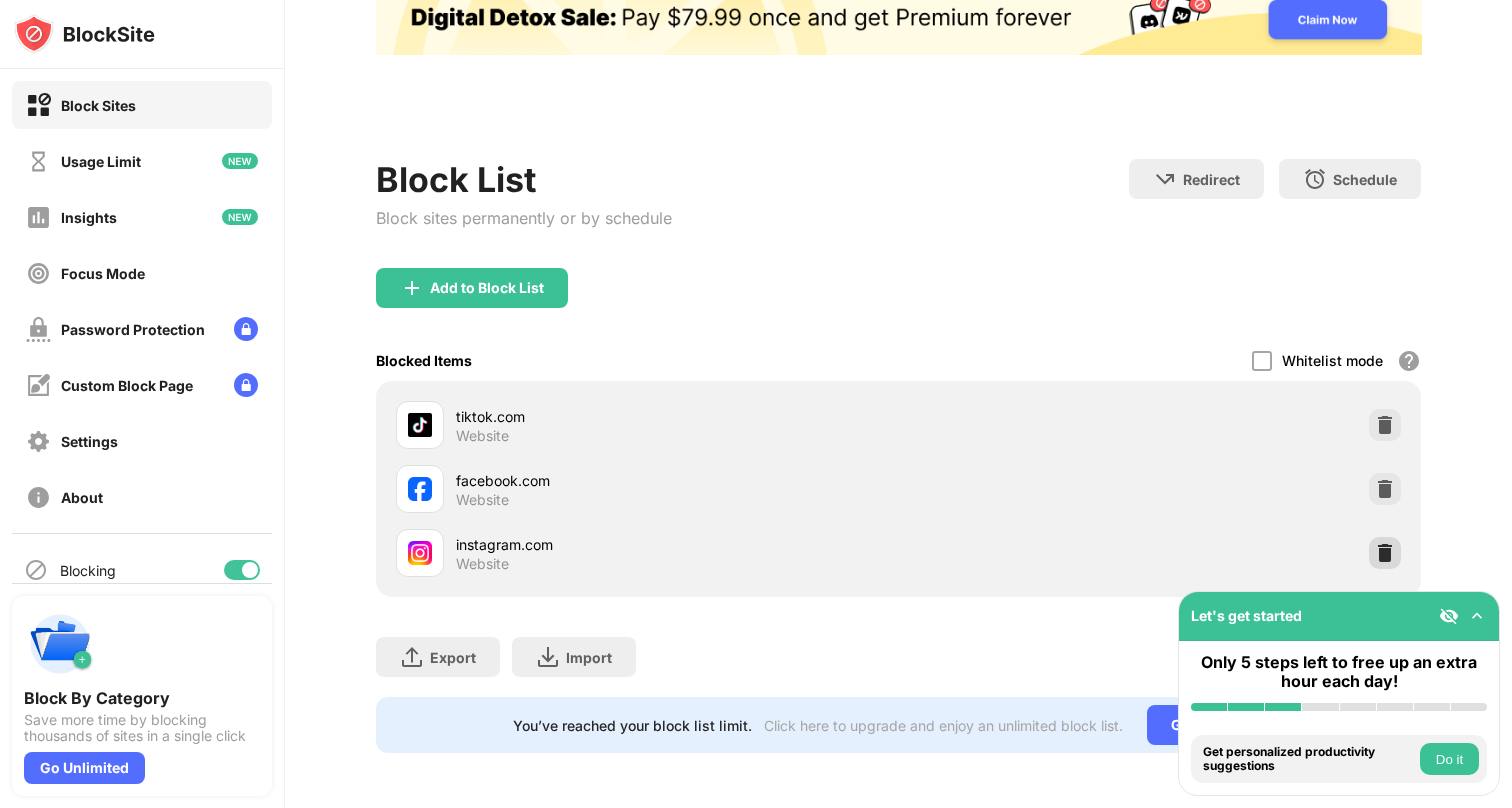 click at bounding box center [1385, 553] 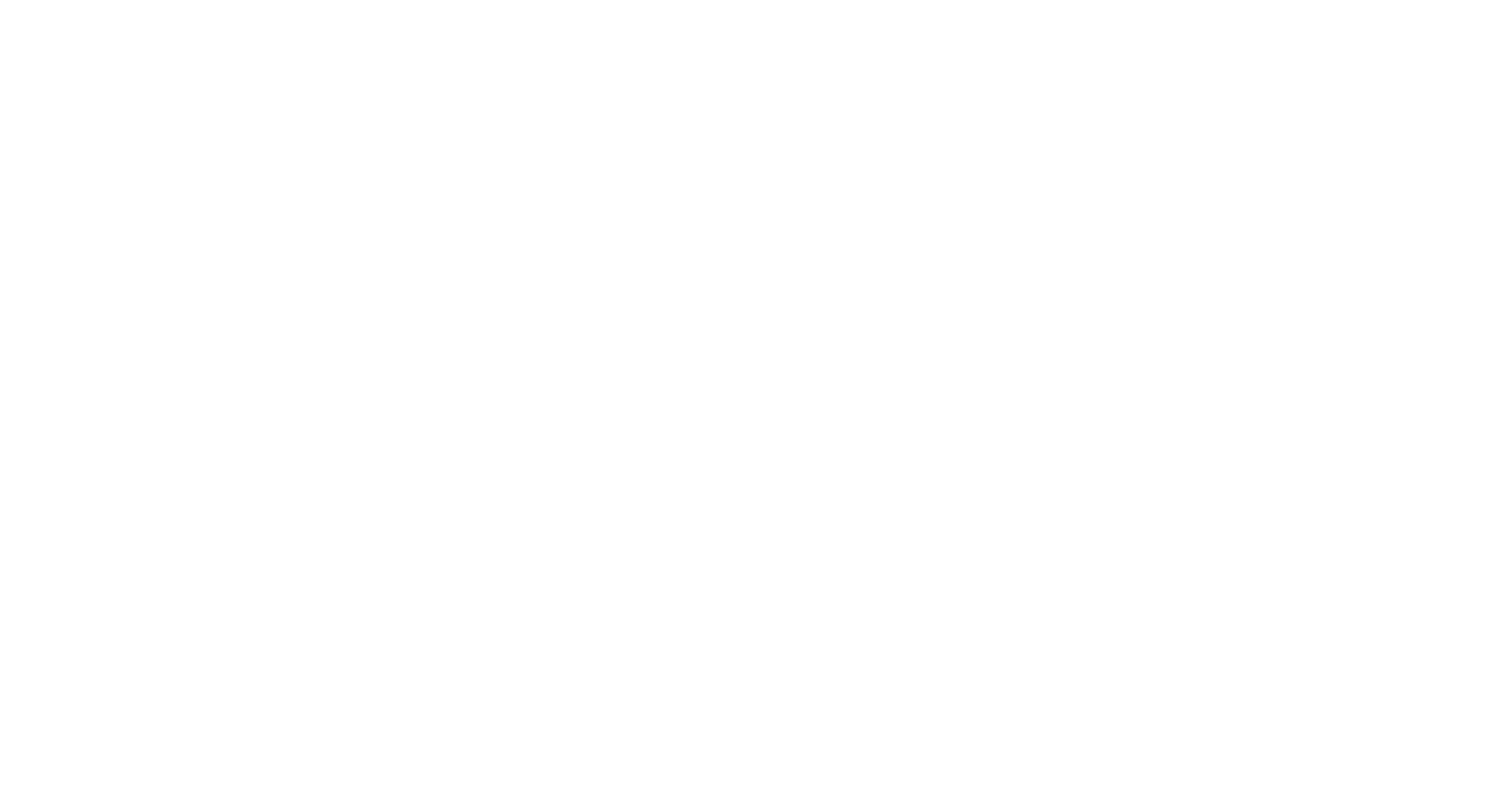 scroll, scrollTop: 0, scrollLeft: 0, axis: both 